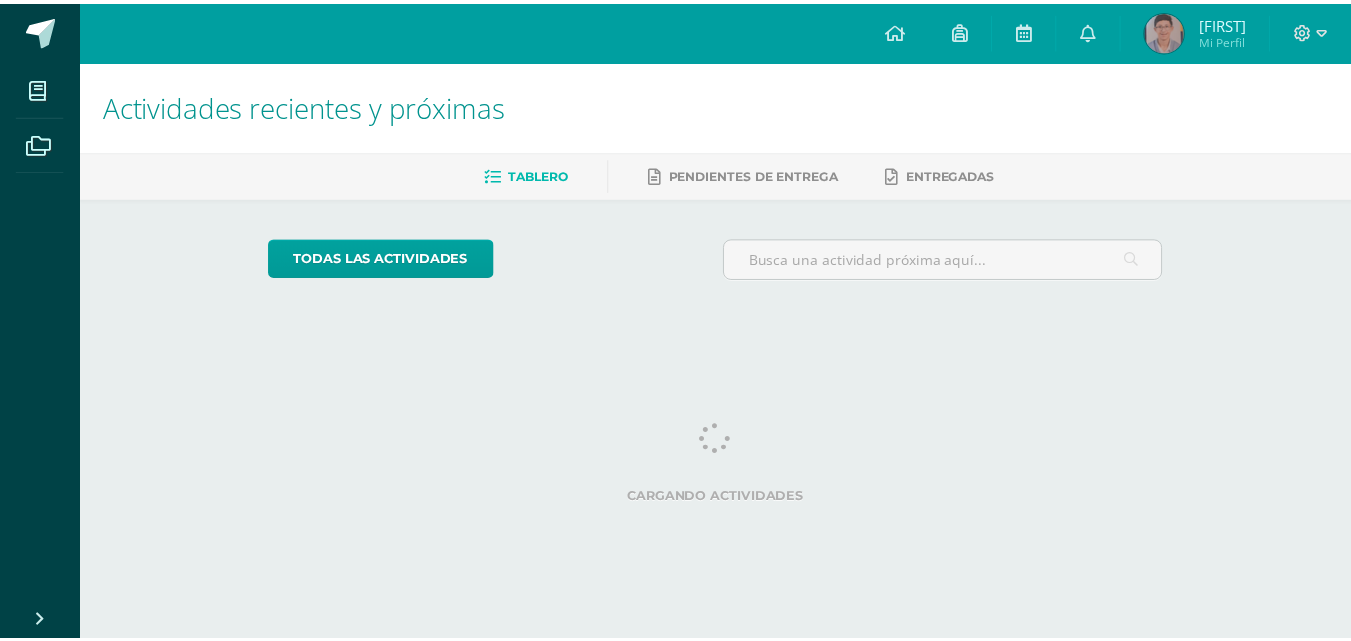 scroll, scrollTop: 0, scrollLeft: 0, axis: both 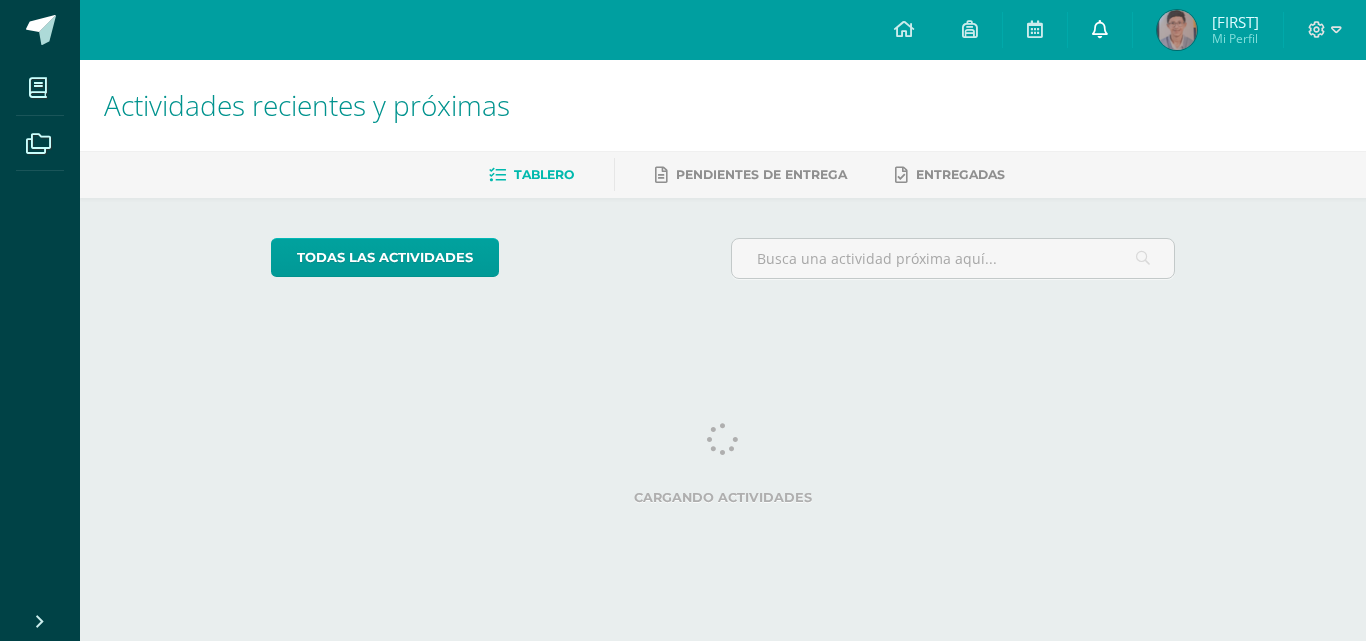 click at bounding box center (1100, 30) 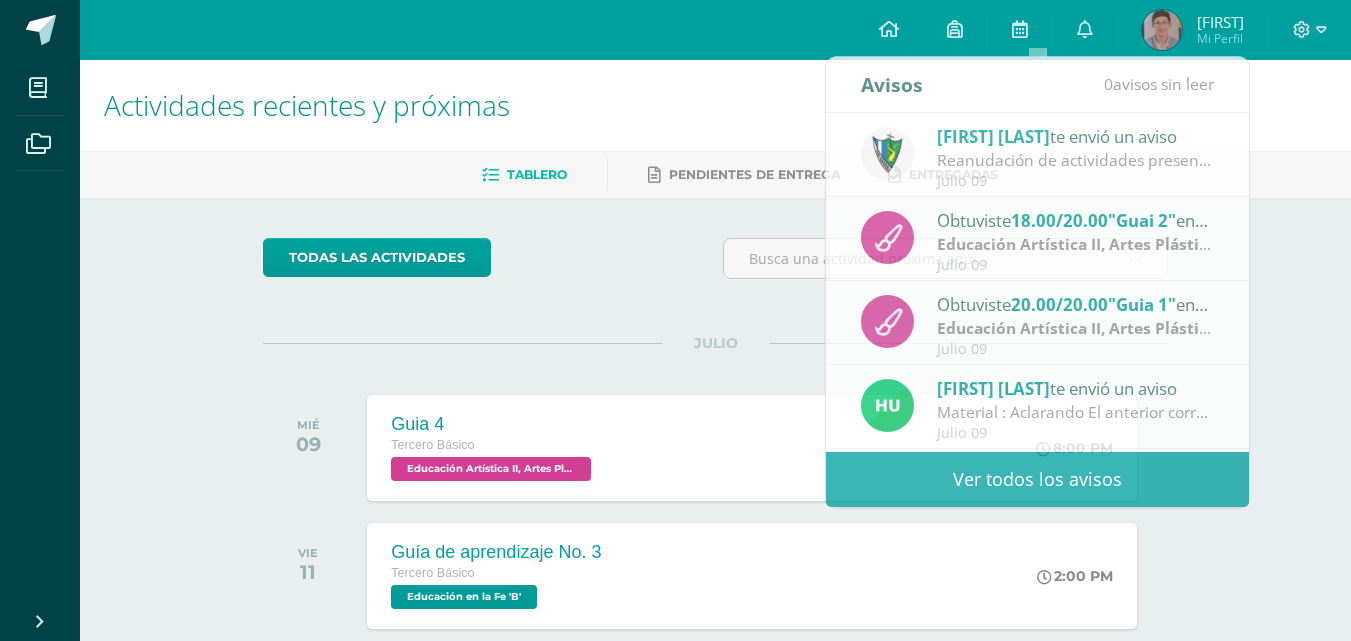 click on "[FIRST] [MIDDLE]" at bounding box center (1220, 22) 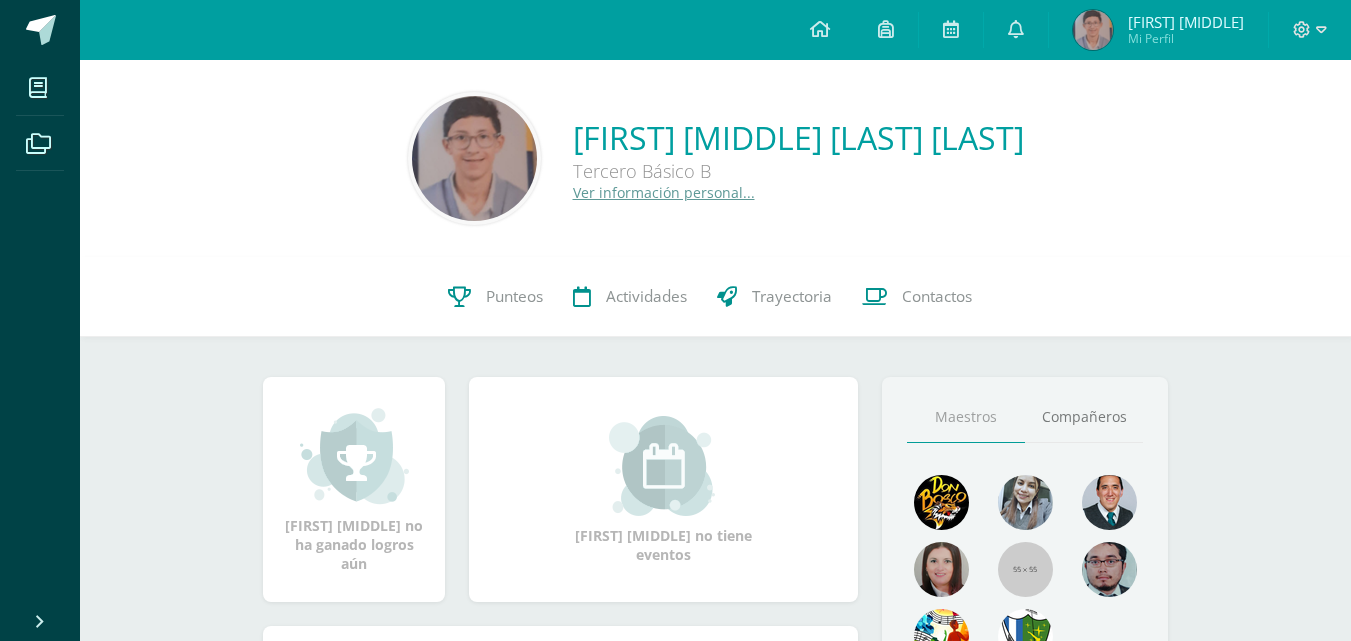scroll, scrollTop: 0, scrollLeft: 0, axis: both 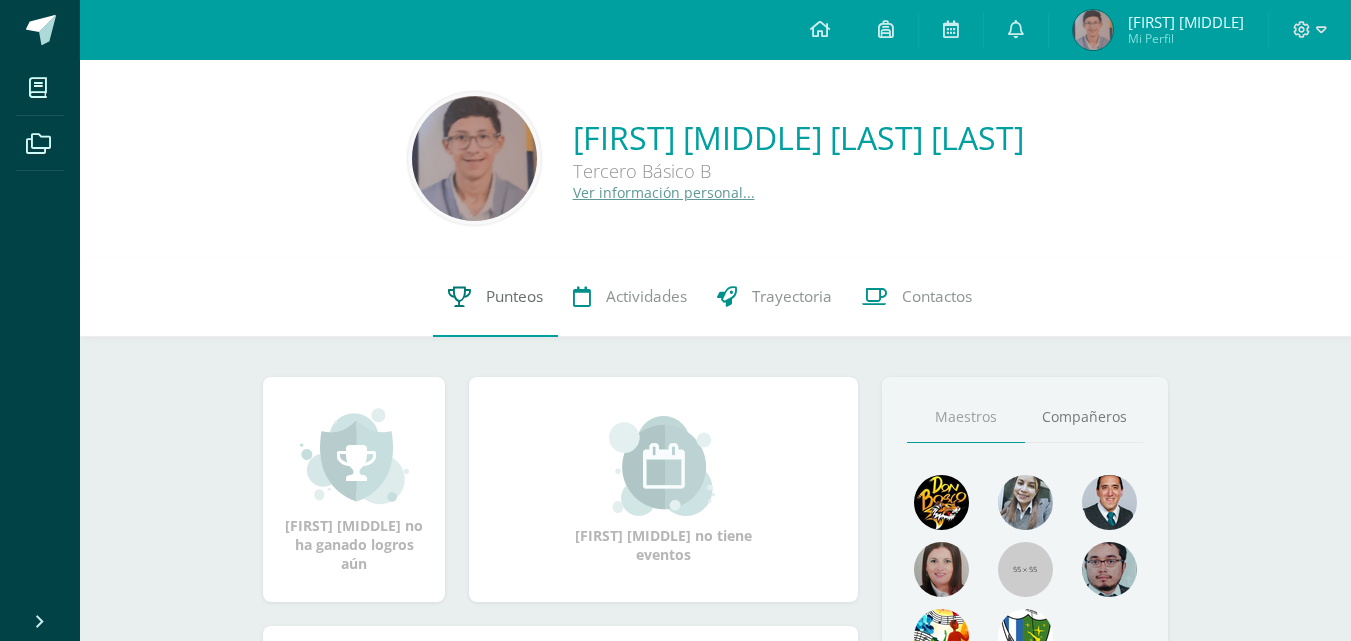 click on "Punteos" at bounding box center (495, 297) 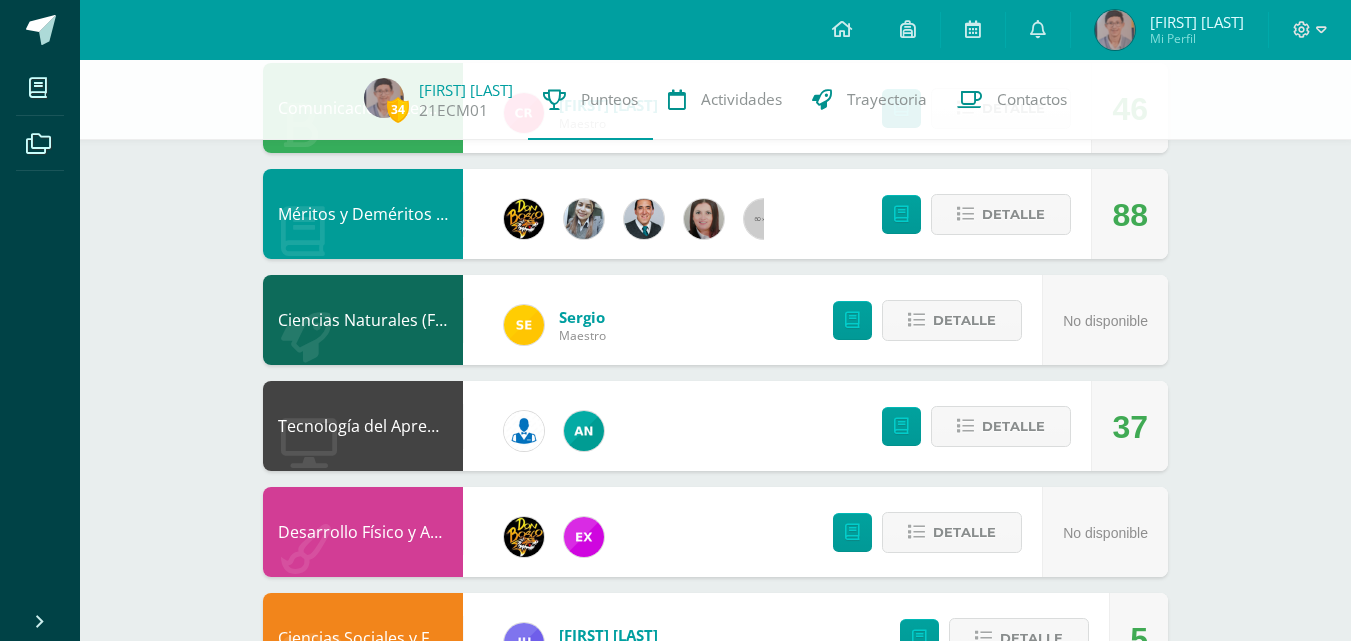 scroll, scrollTop: 1193, scrollLeft: 0, axis: vertical 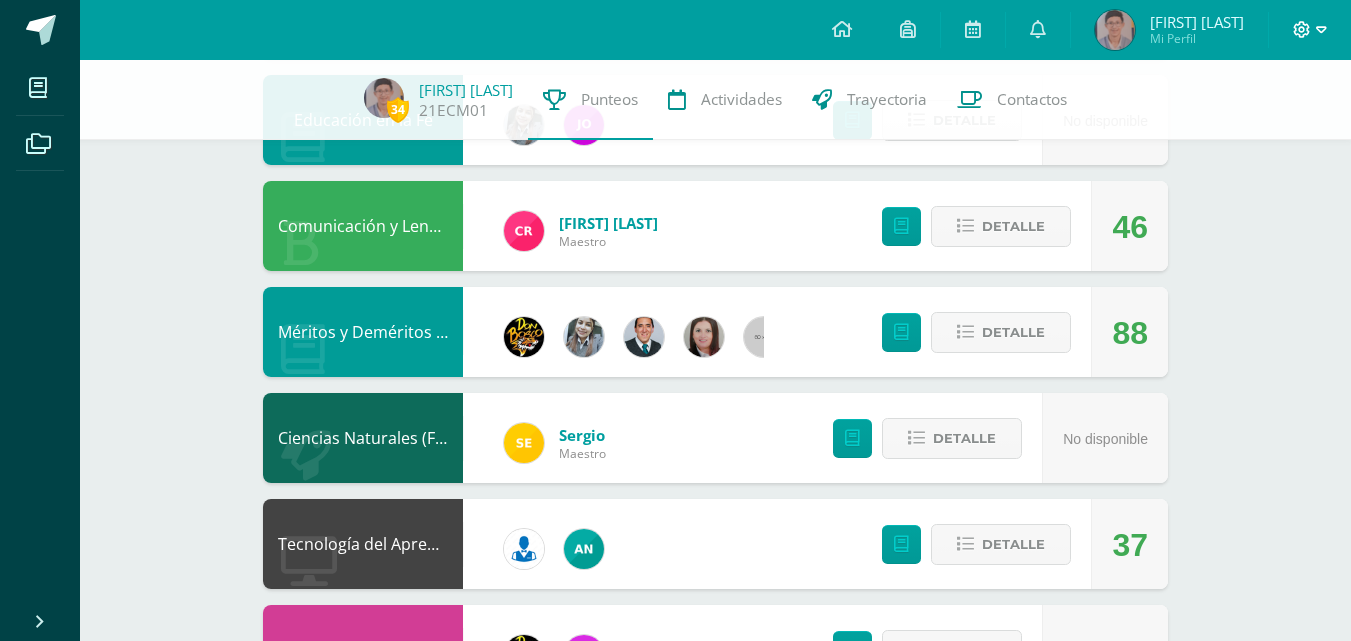 click at bounding box center [1321, 30] 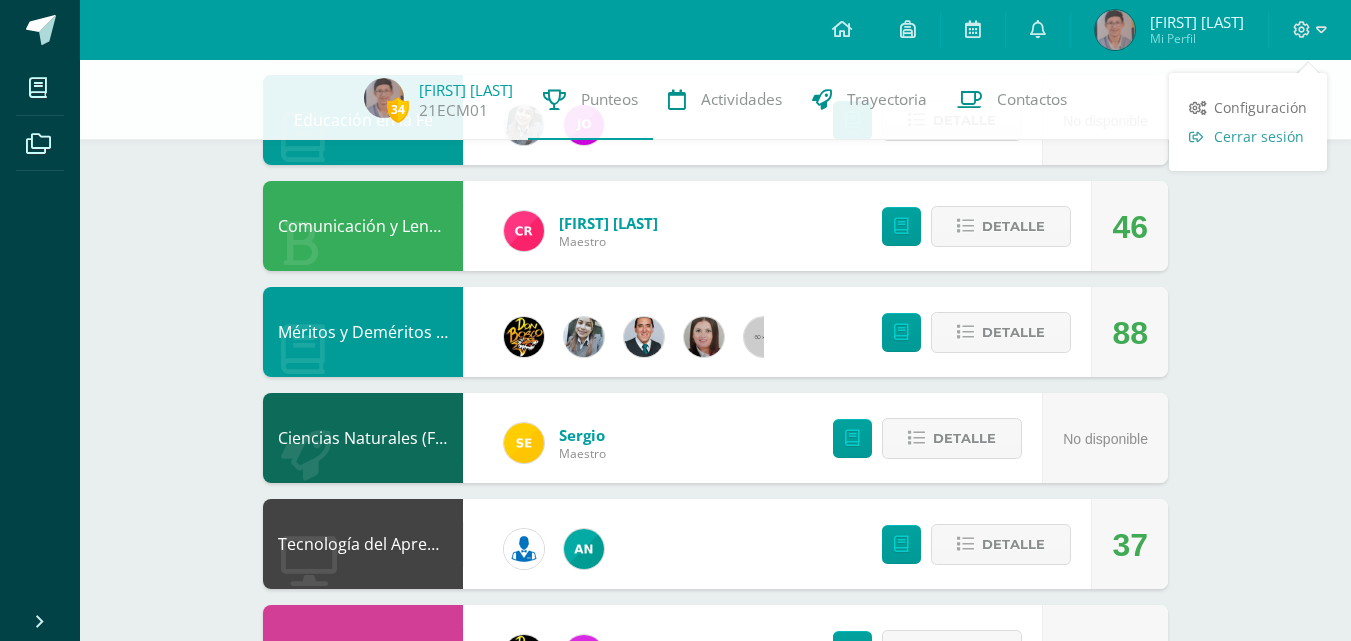 click on "Cerrar sesión" at bounding box center [1259, 136] 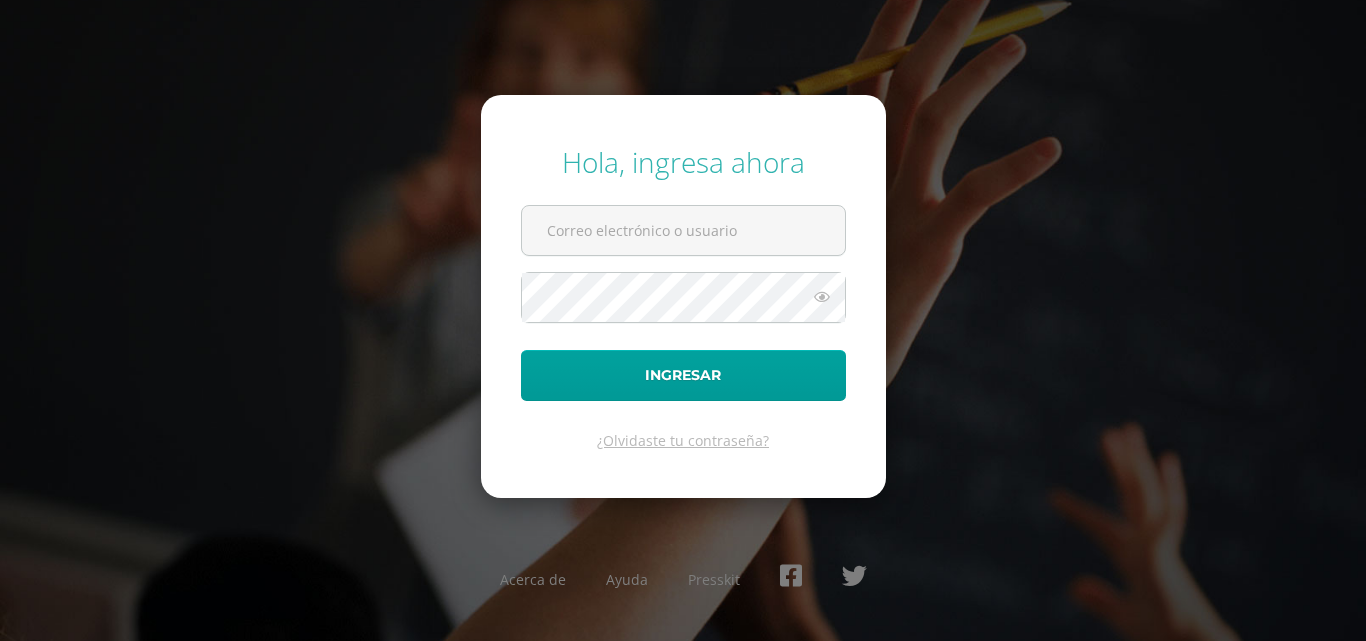 scroll, scrollTop: 0, scrollLeft: 0, axis: both 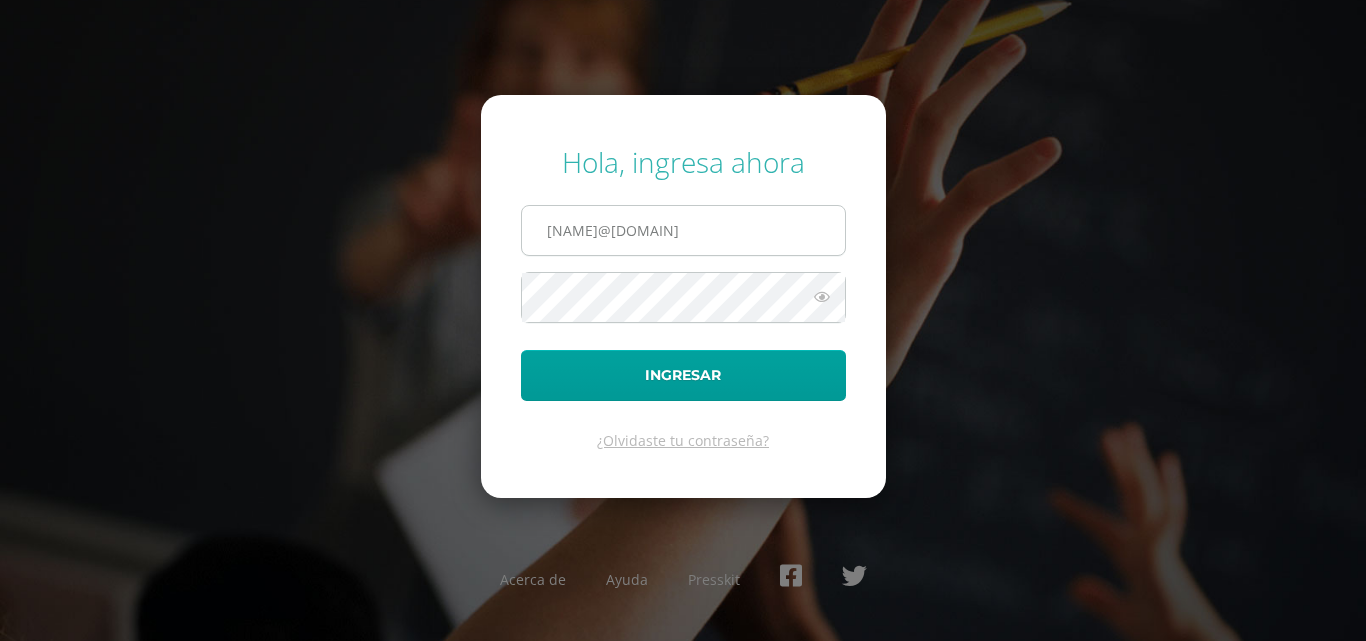 click on "e.chavarria.5bdb@gmail.com" at bounding box center (683, 230) 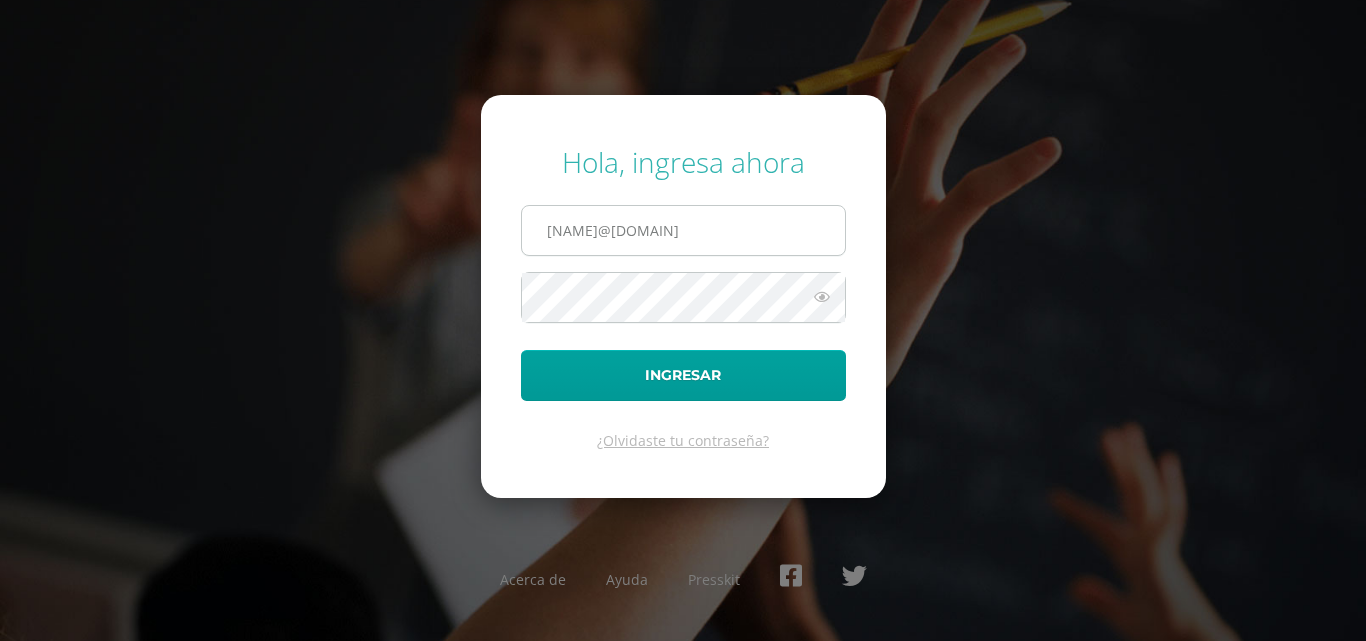 click on "elmerchavarria@gmail.com" at bounding box center [683, 230] 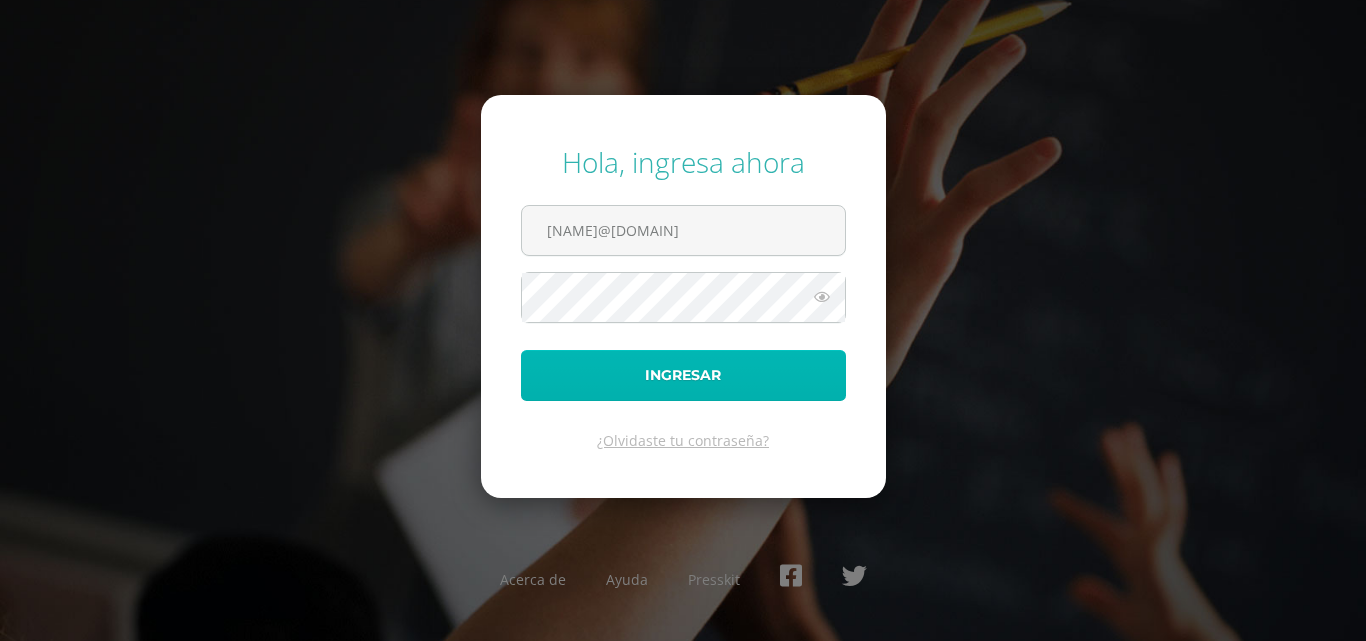 click on "Ingresar" at bounding box center [683, 375] 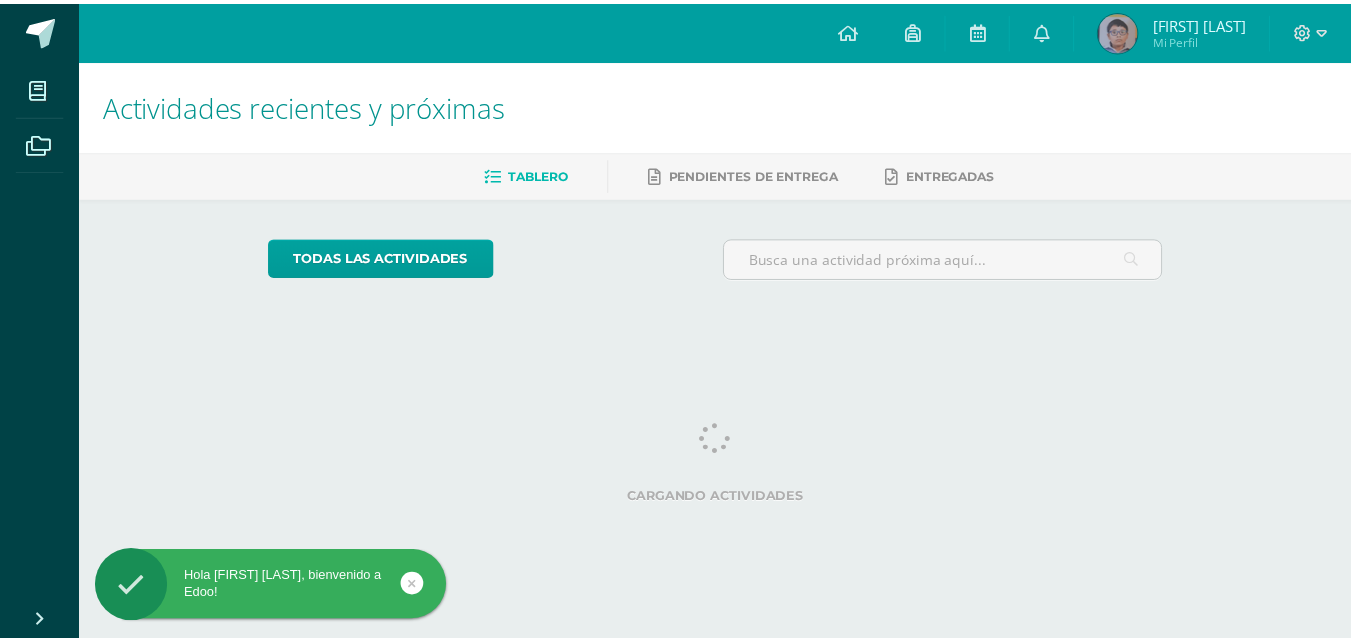 scroll, scrollTop: 0, scrollLeft: 0, axis: both 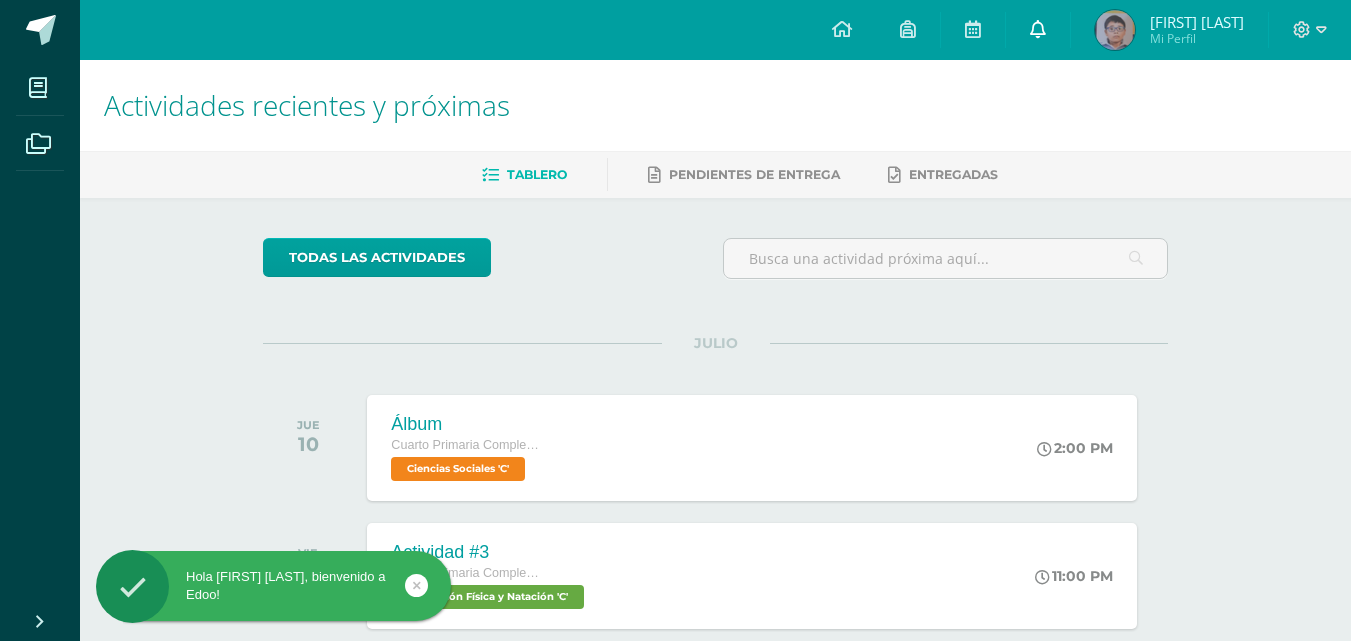 click at bounding box center [1038, 29] 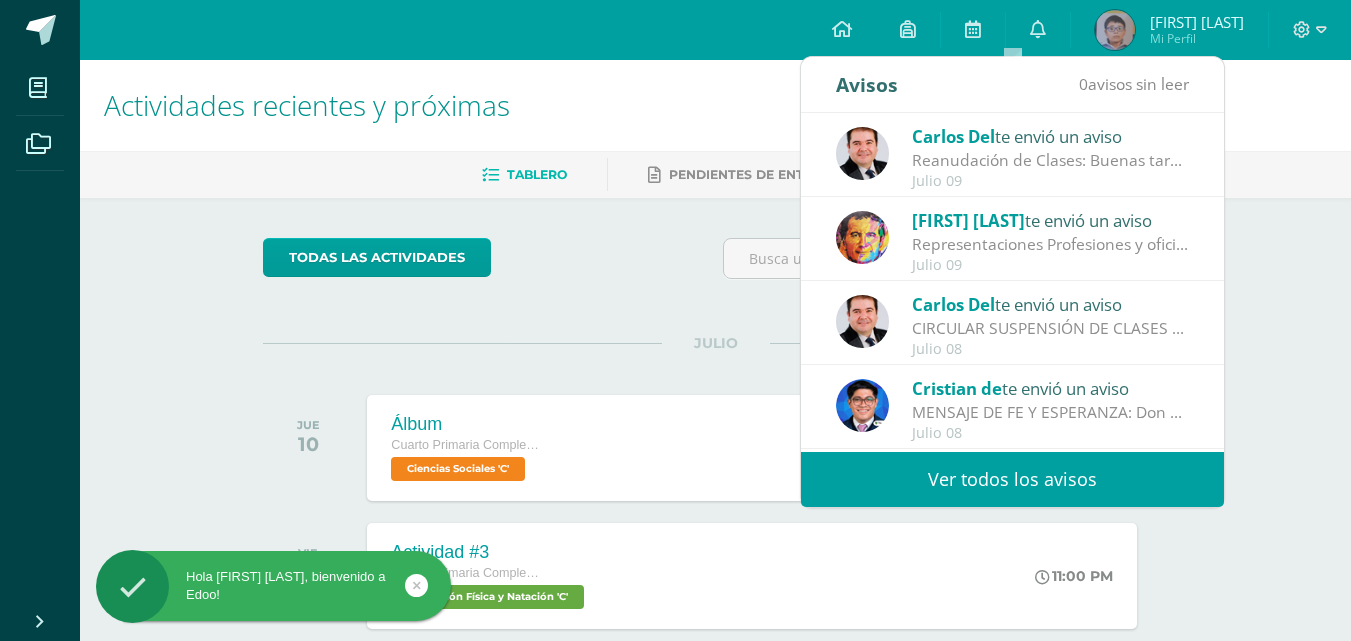click on "Mi Perfil" at bounding box center (1197, 38) 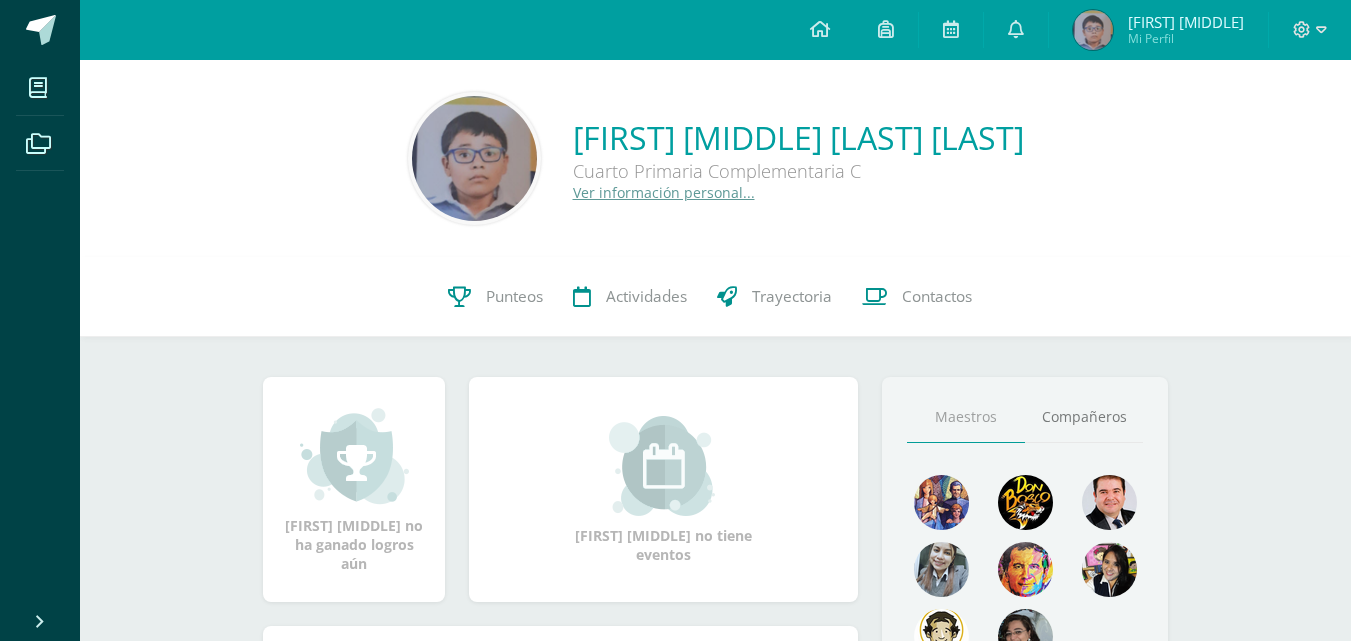 scroll, scrollTop: 0, scrollLeft: 0, axis: both 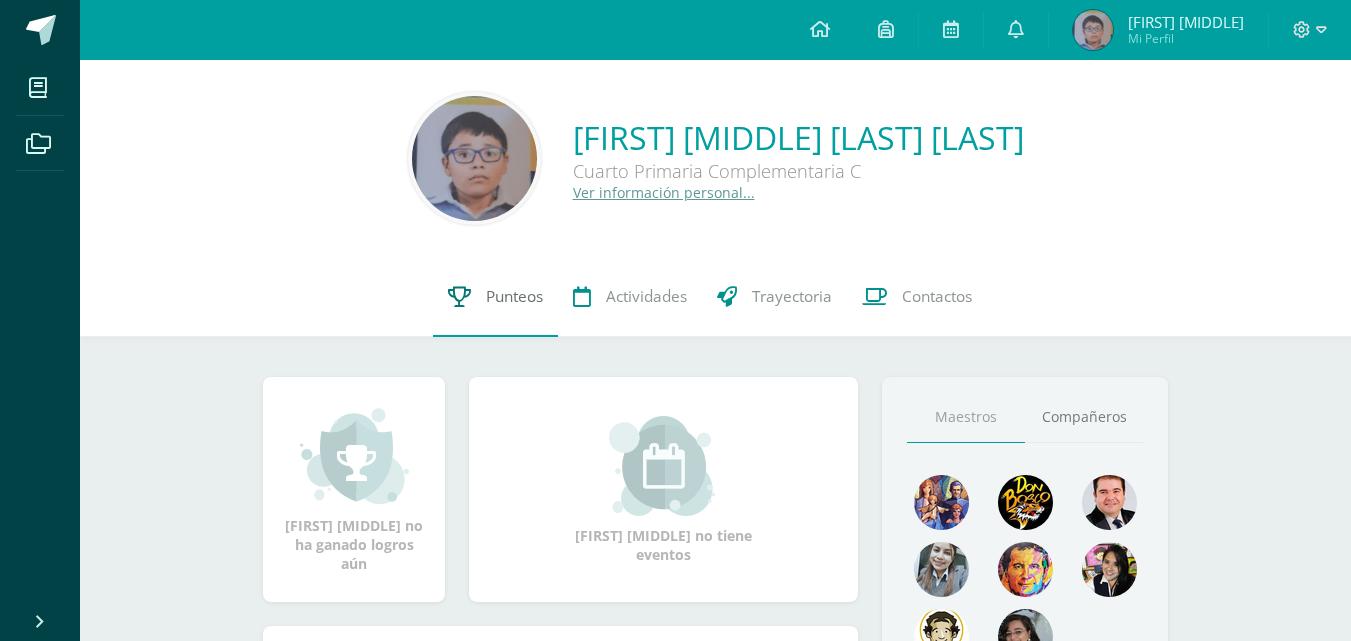 click on "Punteos" at bounding box center [514, 296] 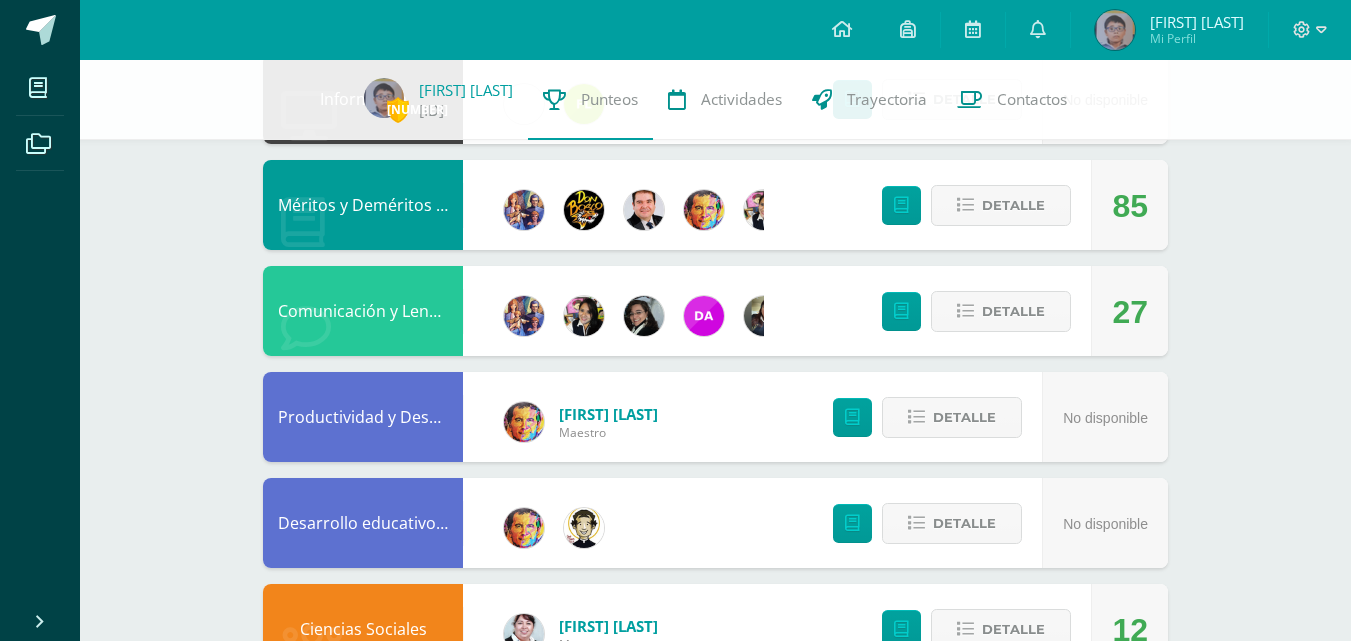 scroll, scrollTop: 1000, scrollLeft: 0, axis: vertical 